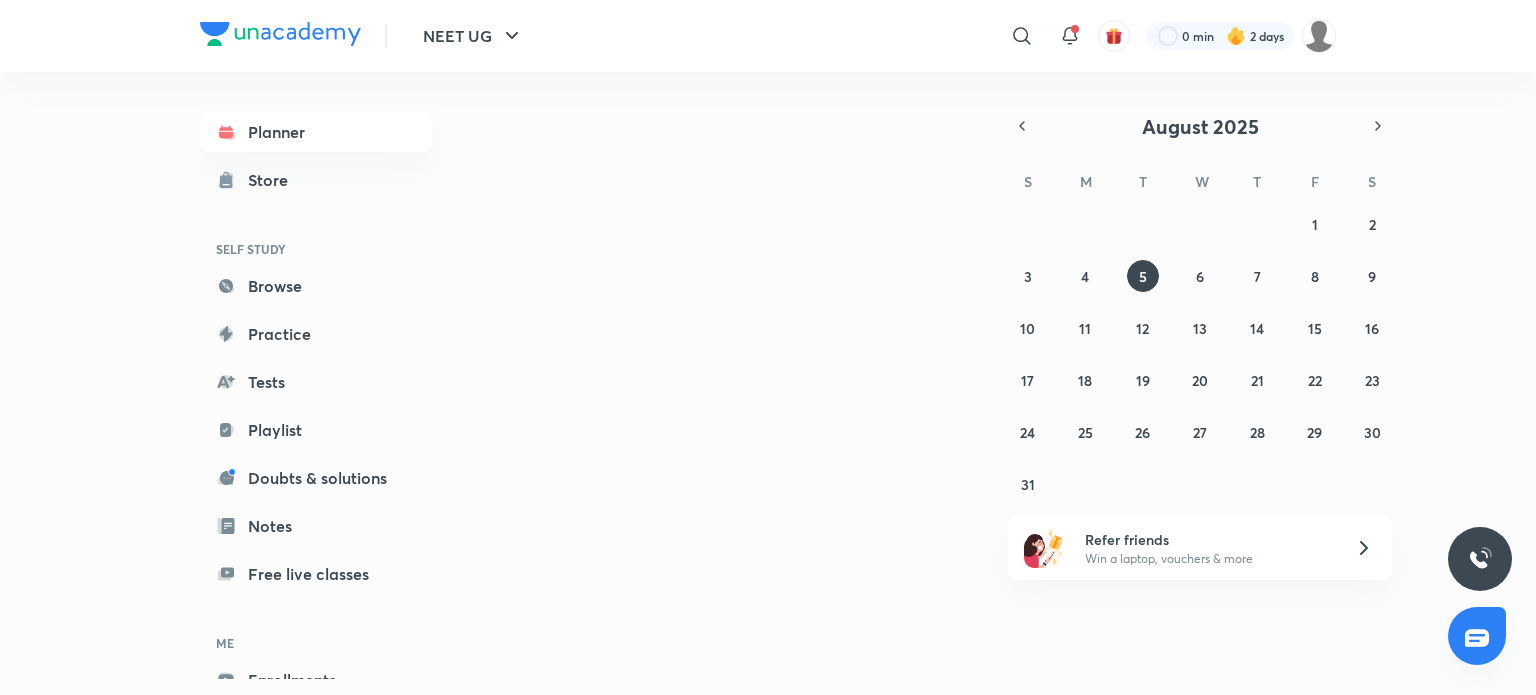 scroll, scrollTop: 0, scrollLeft: 0, axis: both 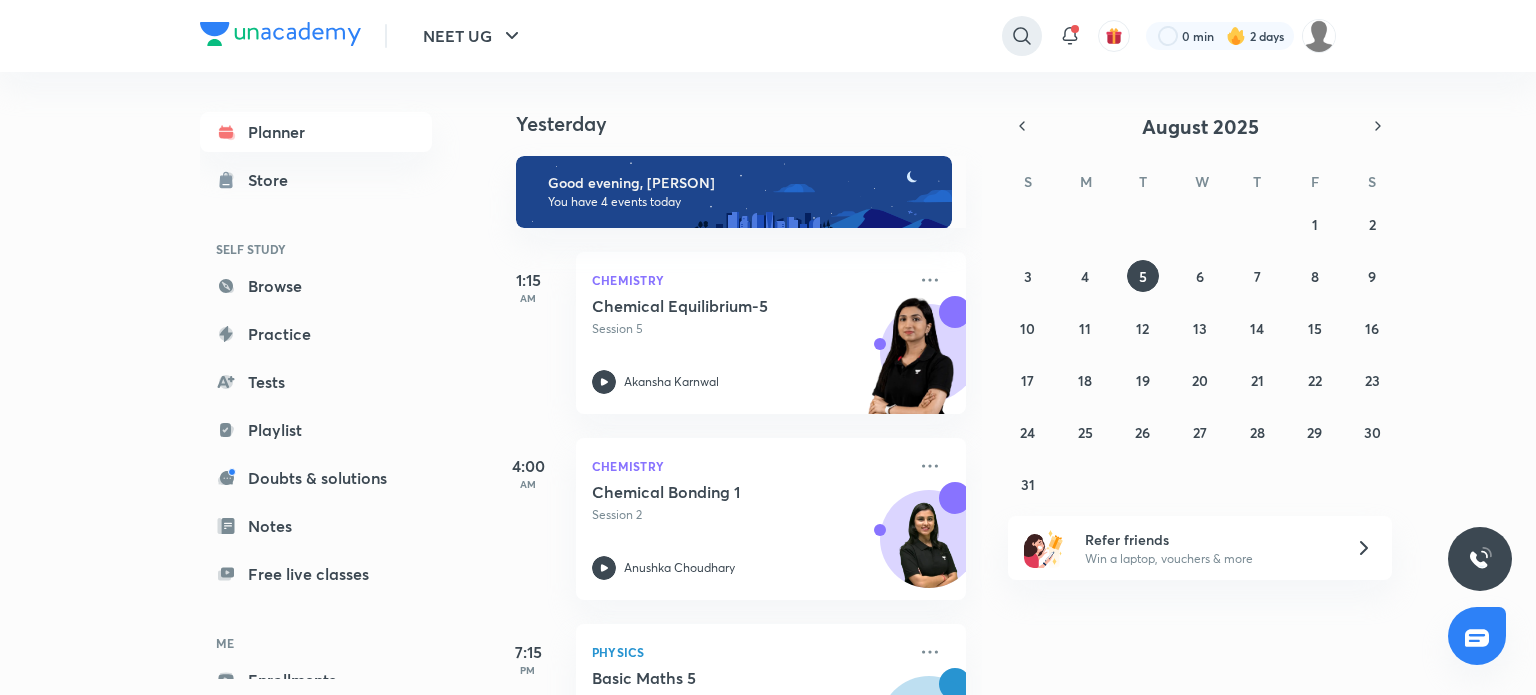 click 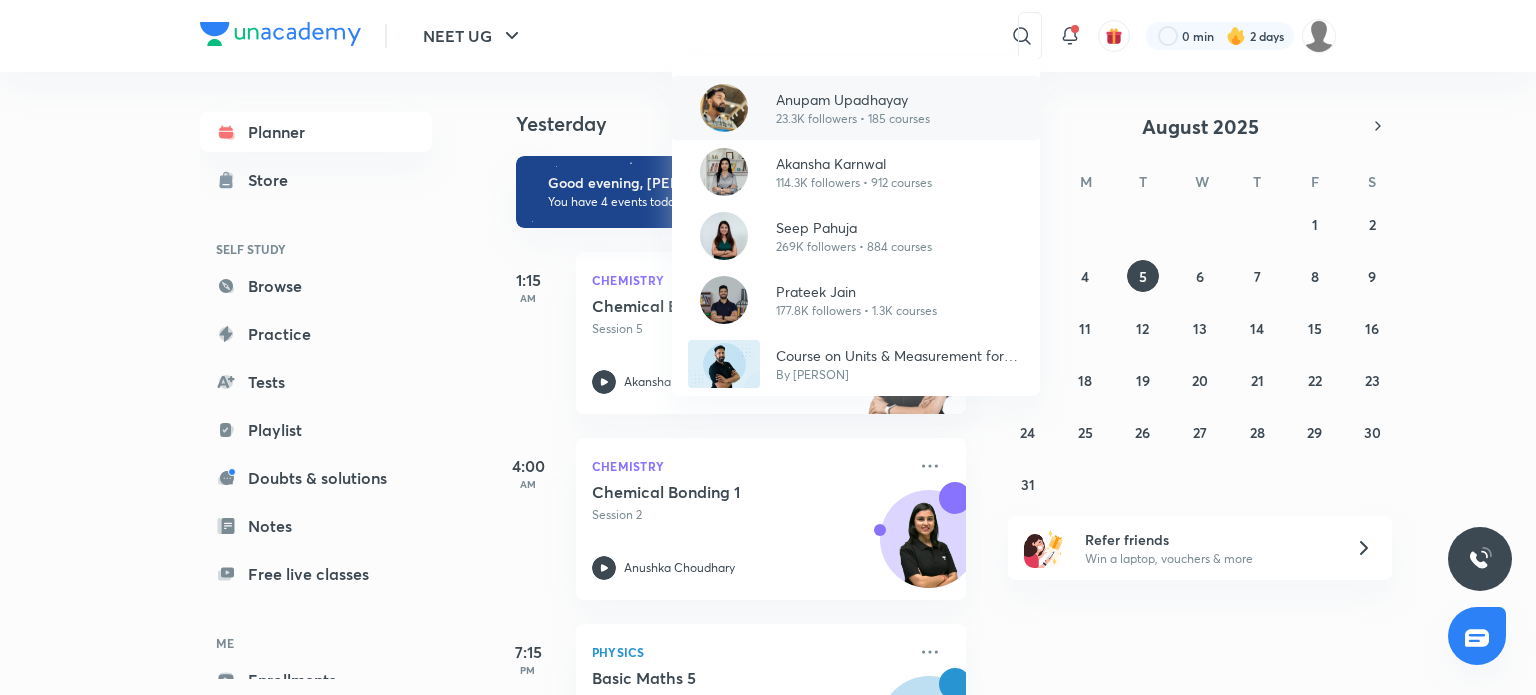 click on "23.3K followers • 185 courses" at bounding box center (853, 119) 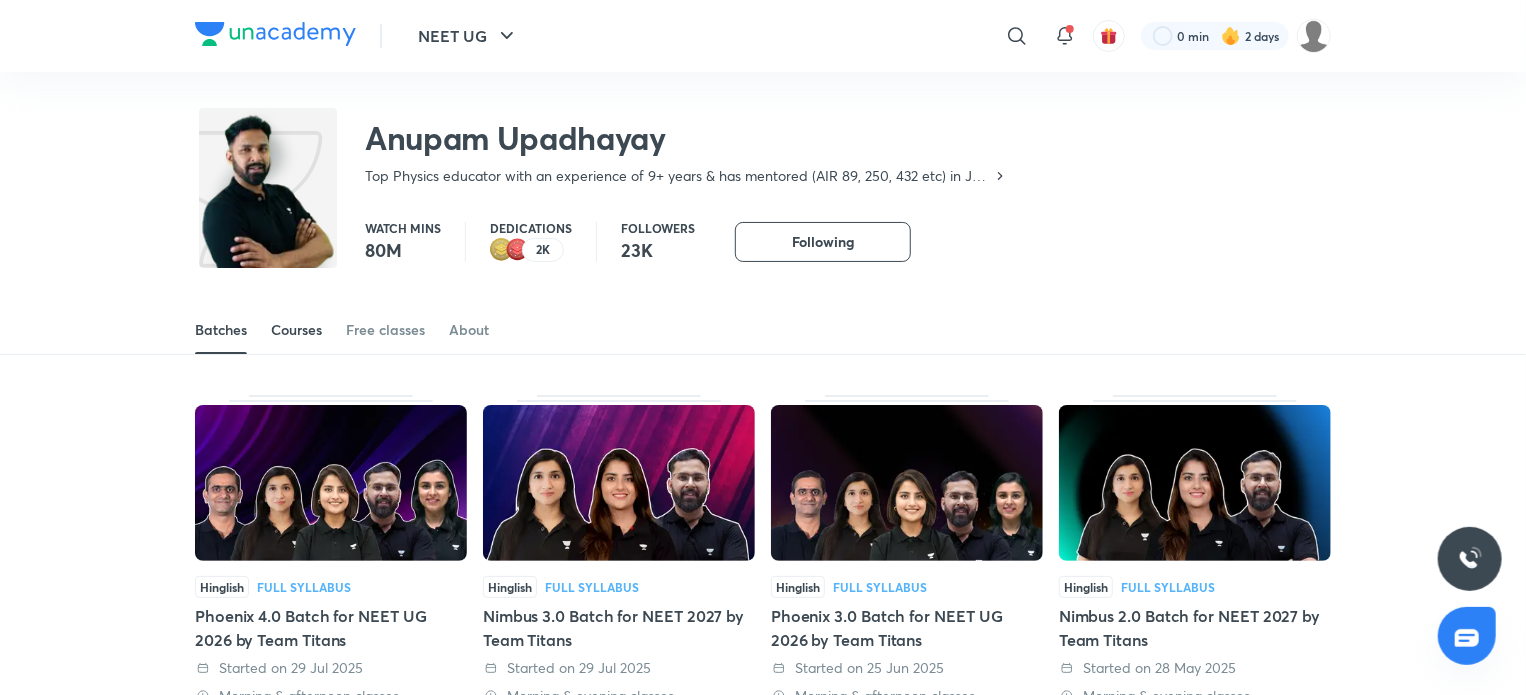 click on "Courses" at bounding box center [296, 330] 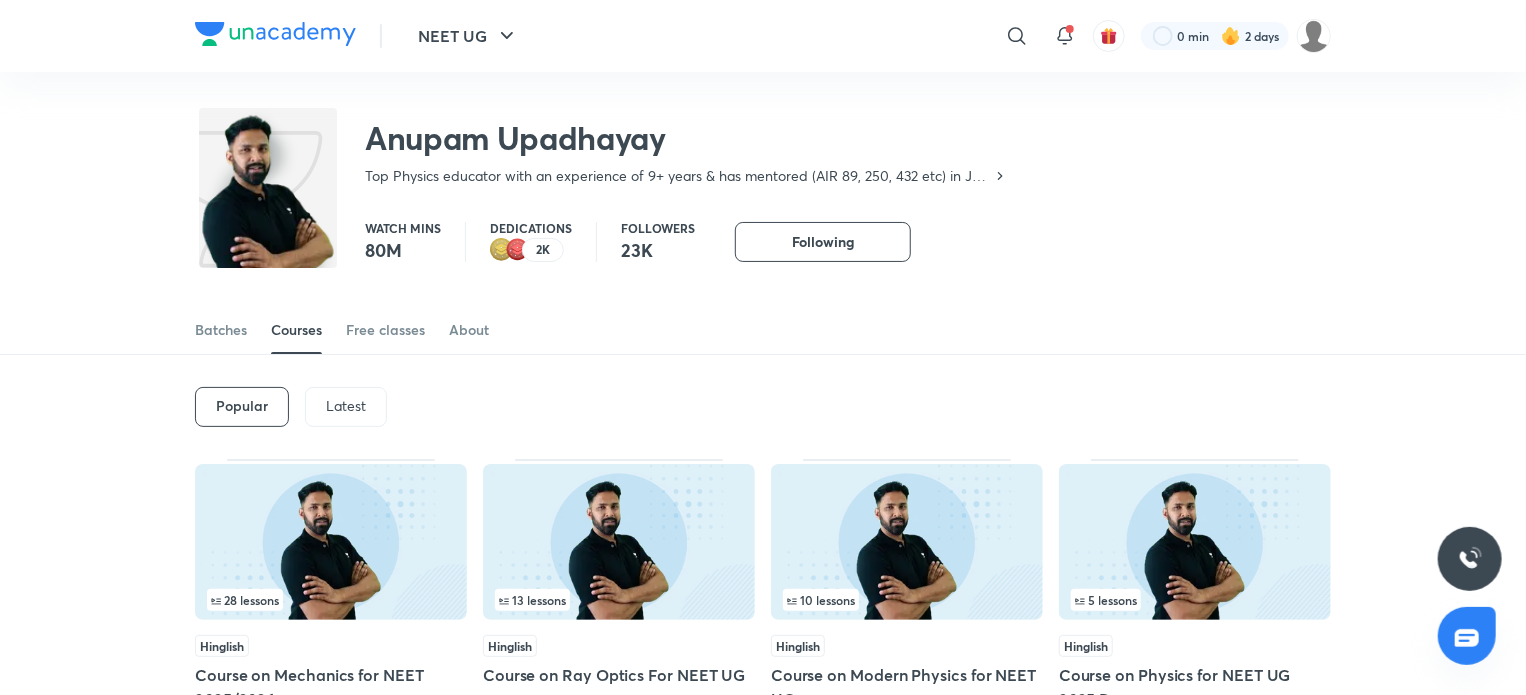 click on "Latest" at bounding box center [346, 407] 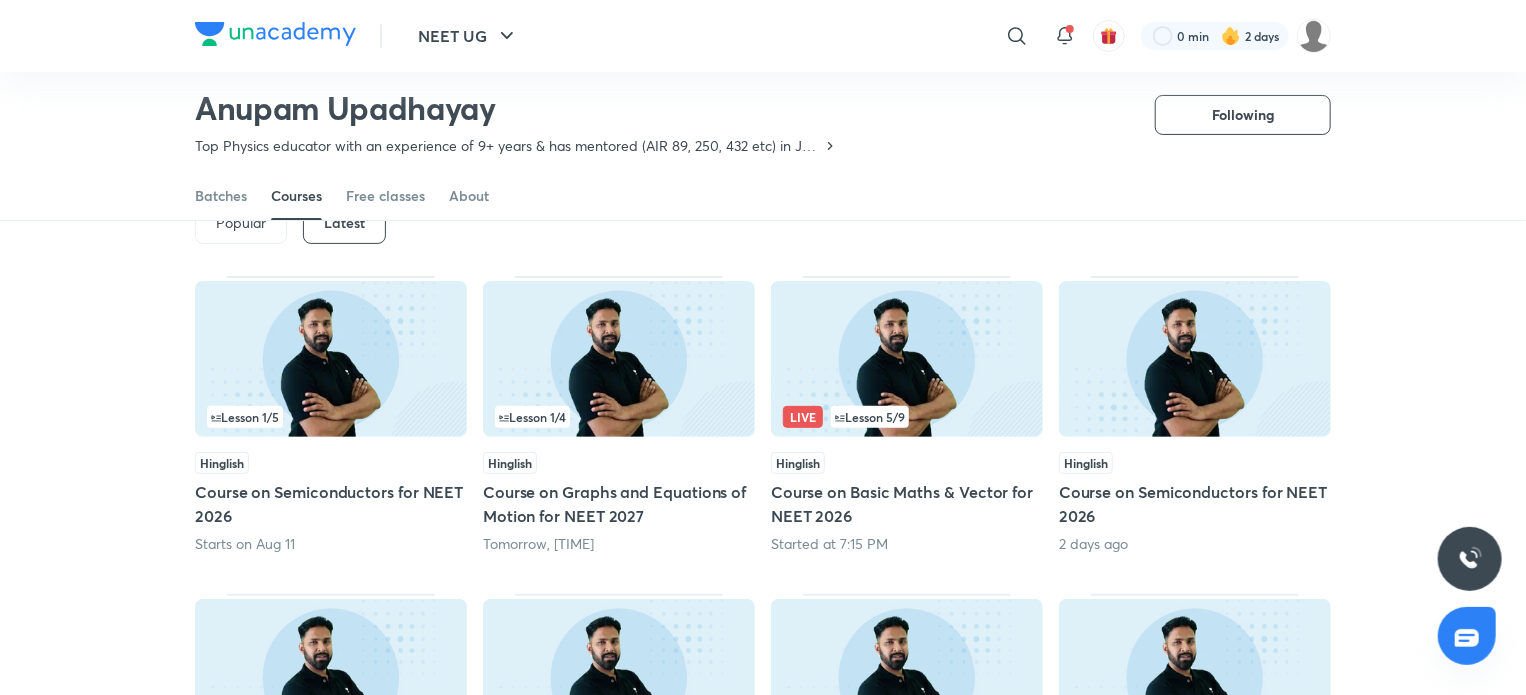 scroll, scrollTop: 126, scrollLeft: 0, axis: vertical 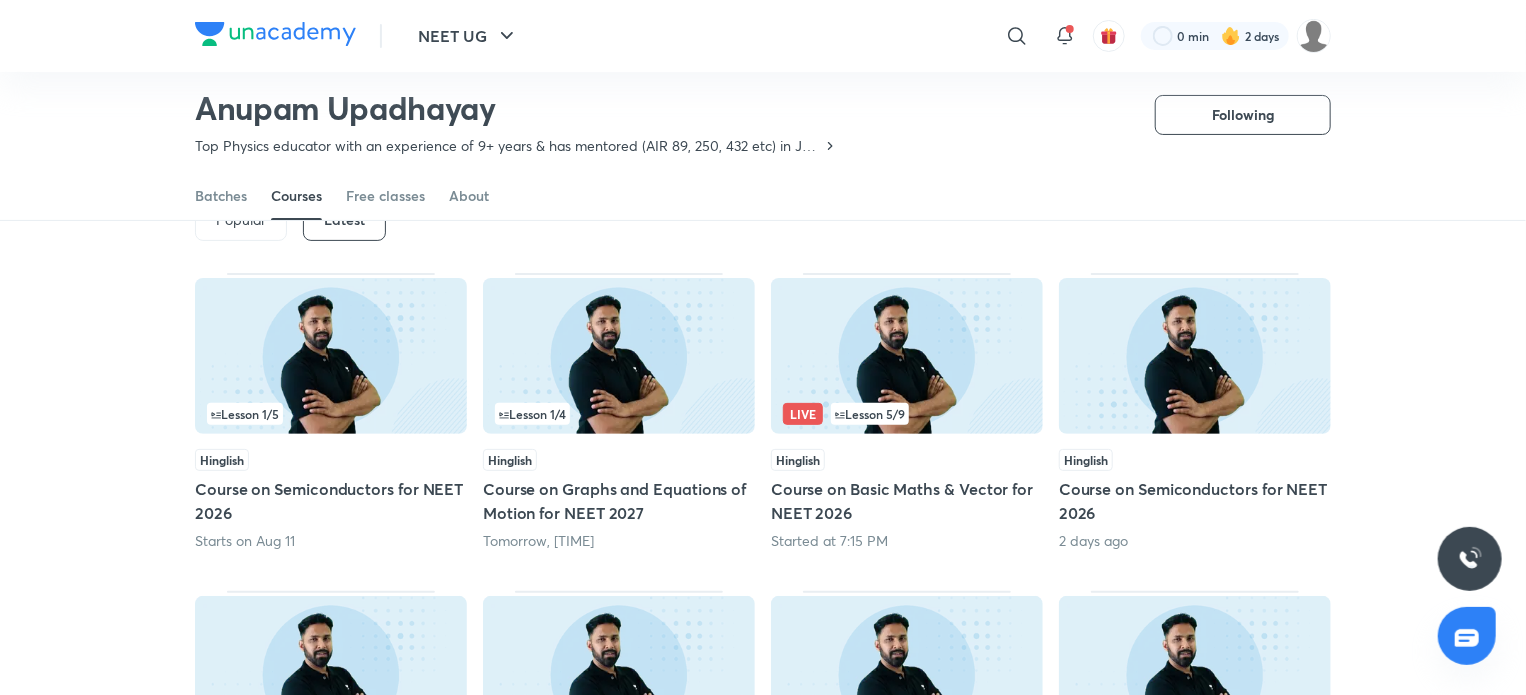 click at bounding box center [907, 356] 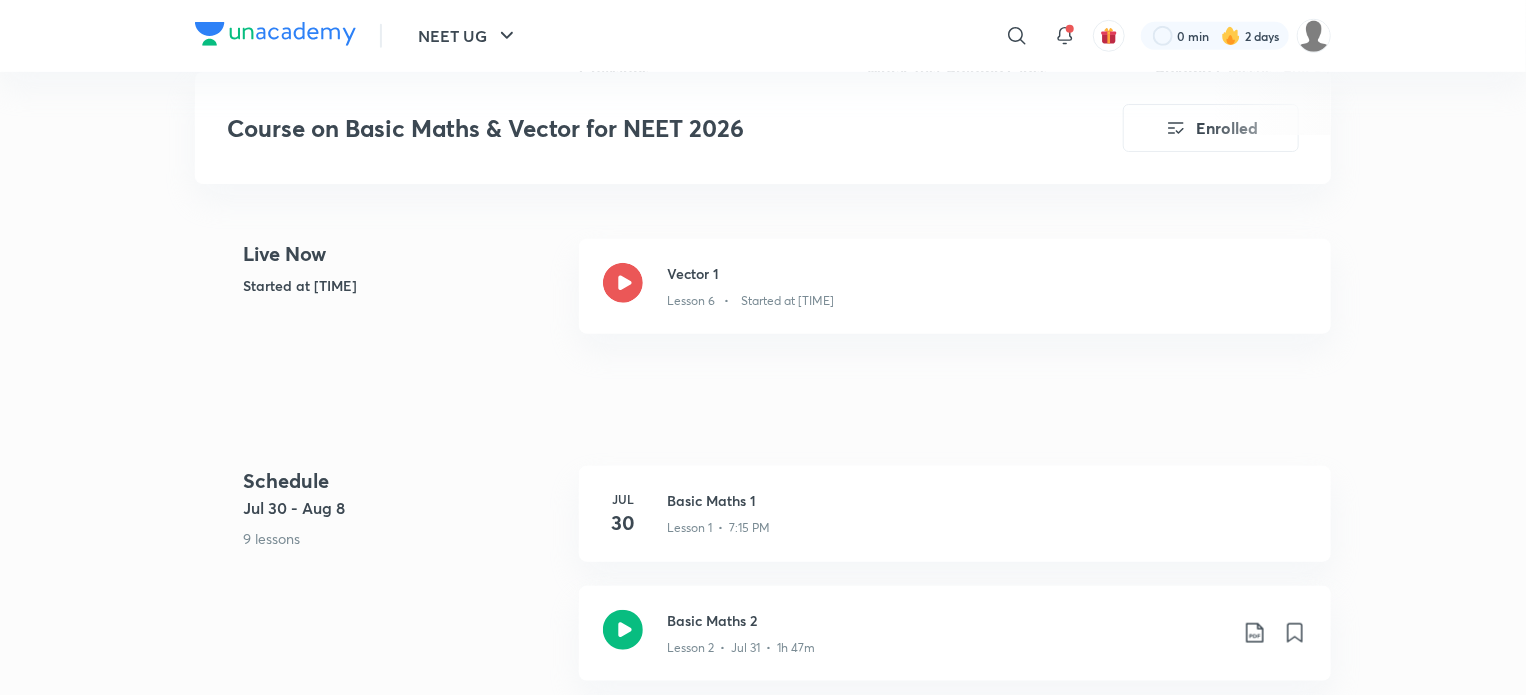 scroll, scrollTop: 760, scrollLeft: 0, axis: vertical 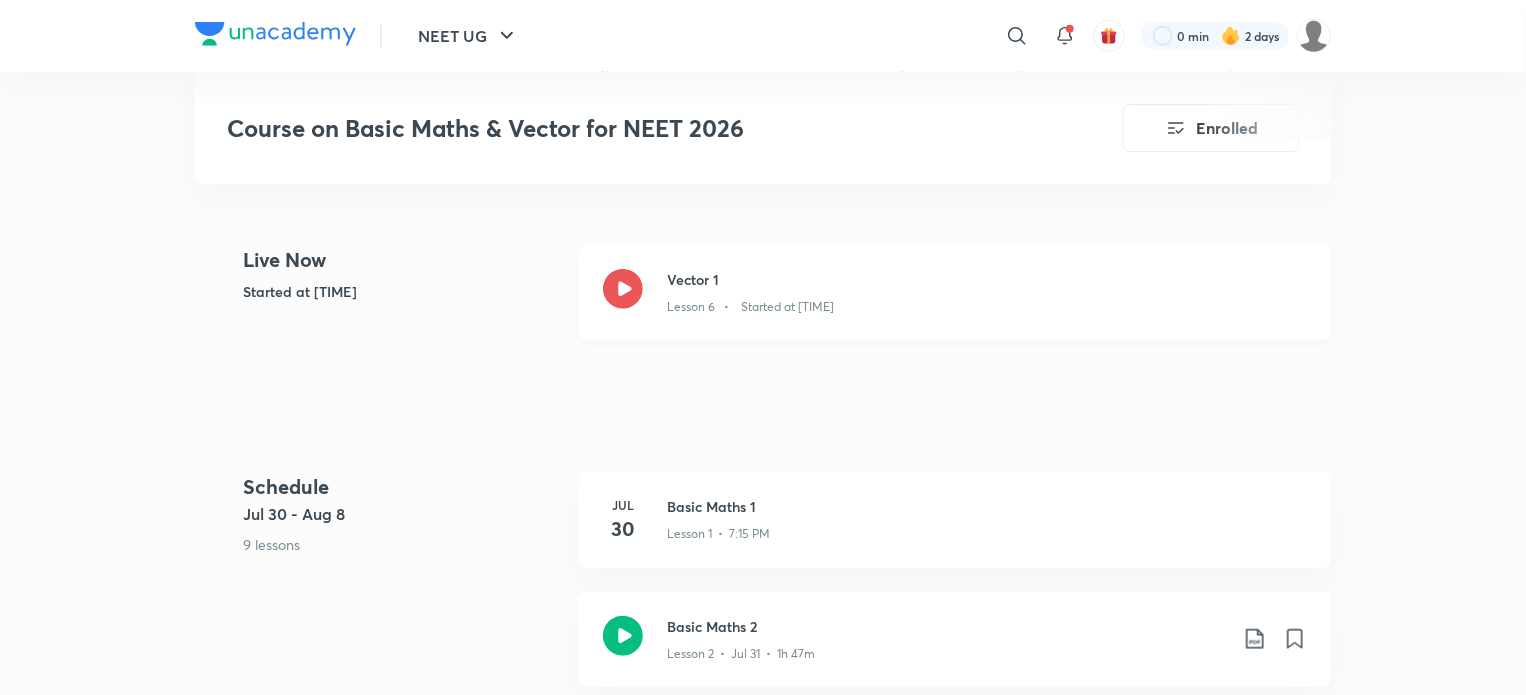 click on "Lesson 6   •    Started at [TIME]" at bounding box center (987, 303) 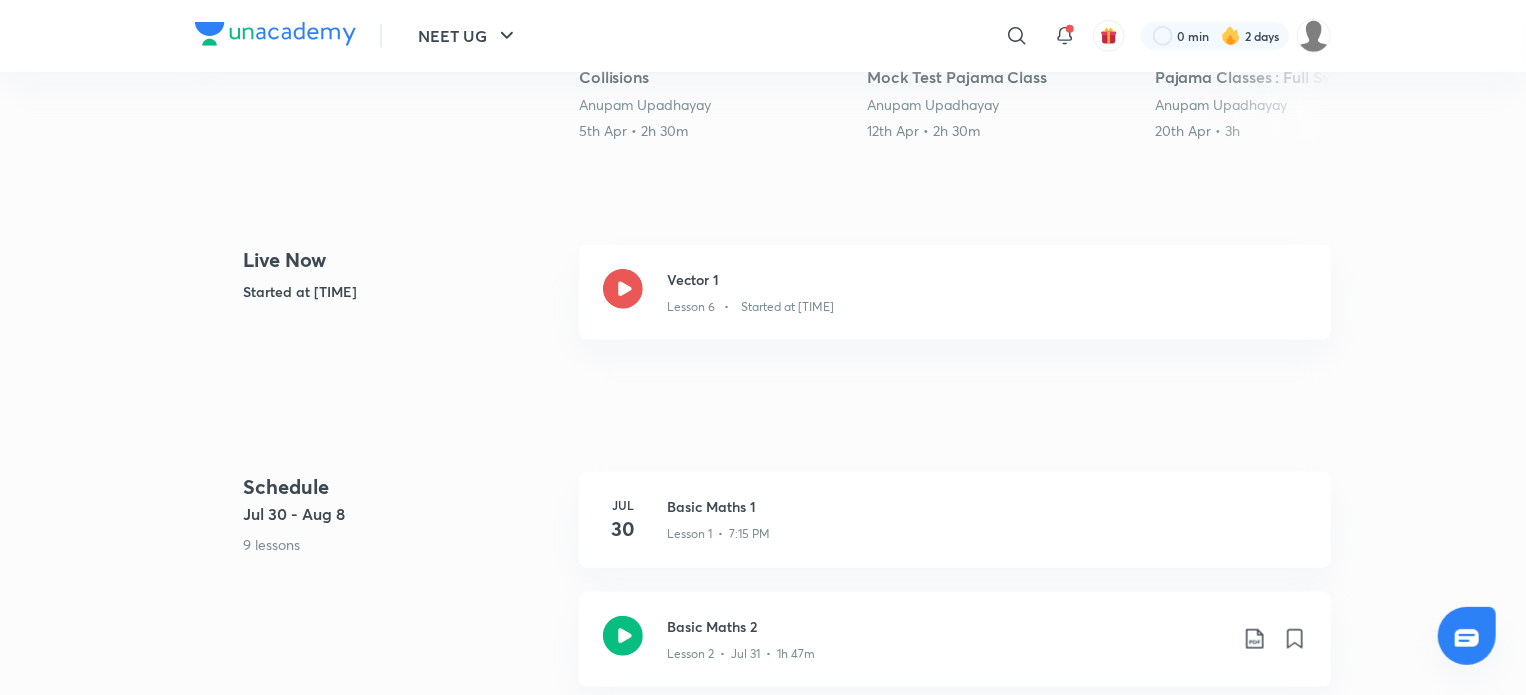 scroll, scrollTop: 126, scrollLeft: 0, axis: vertical 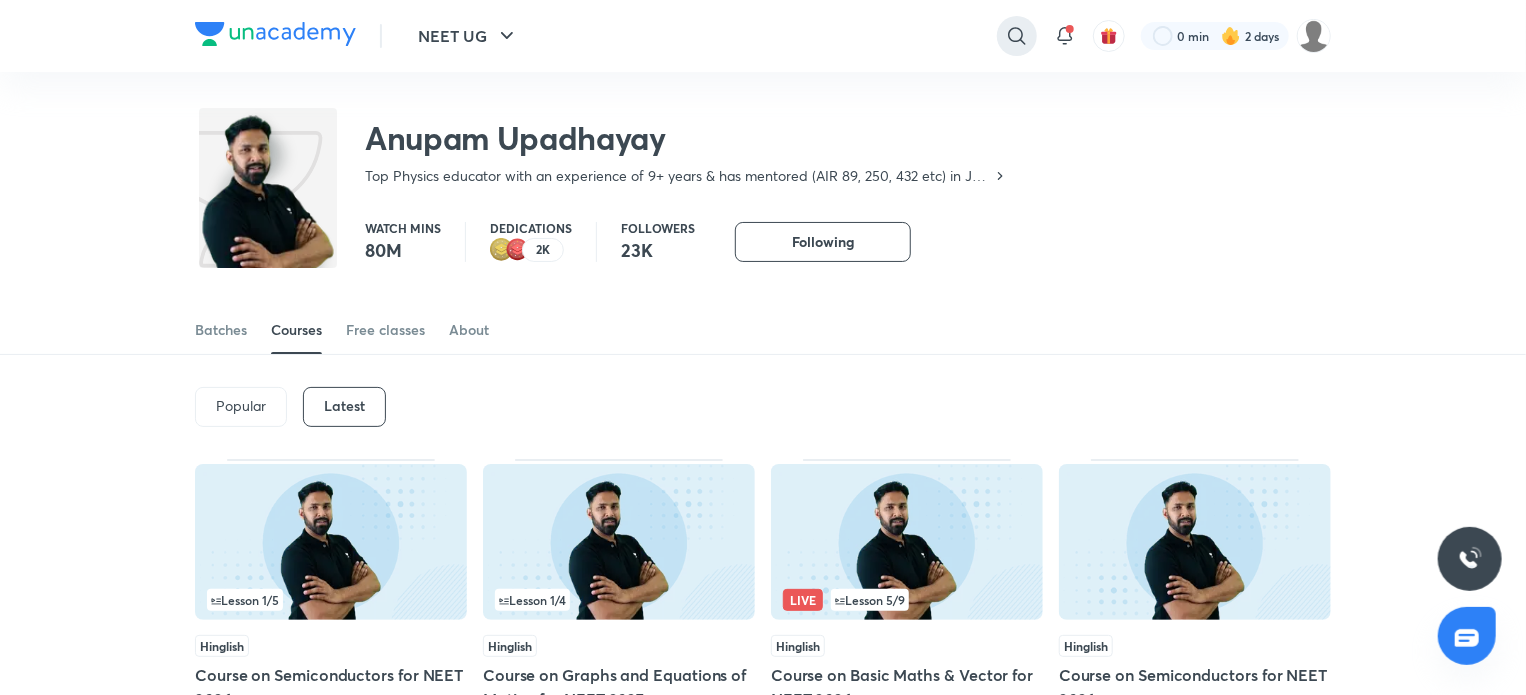 click 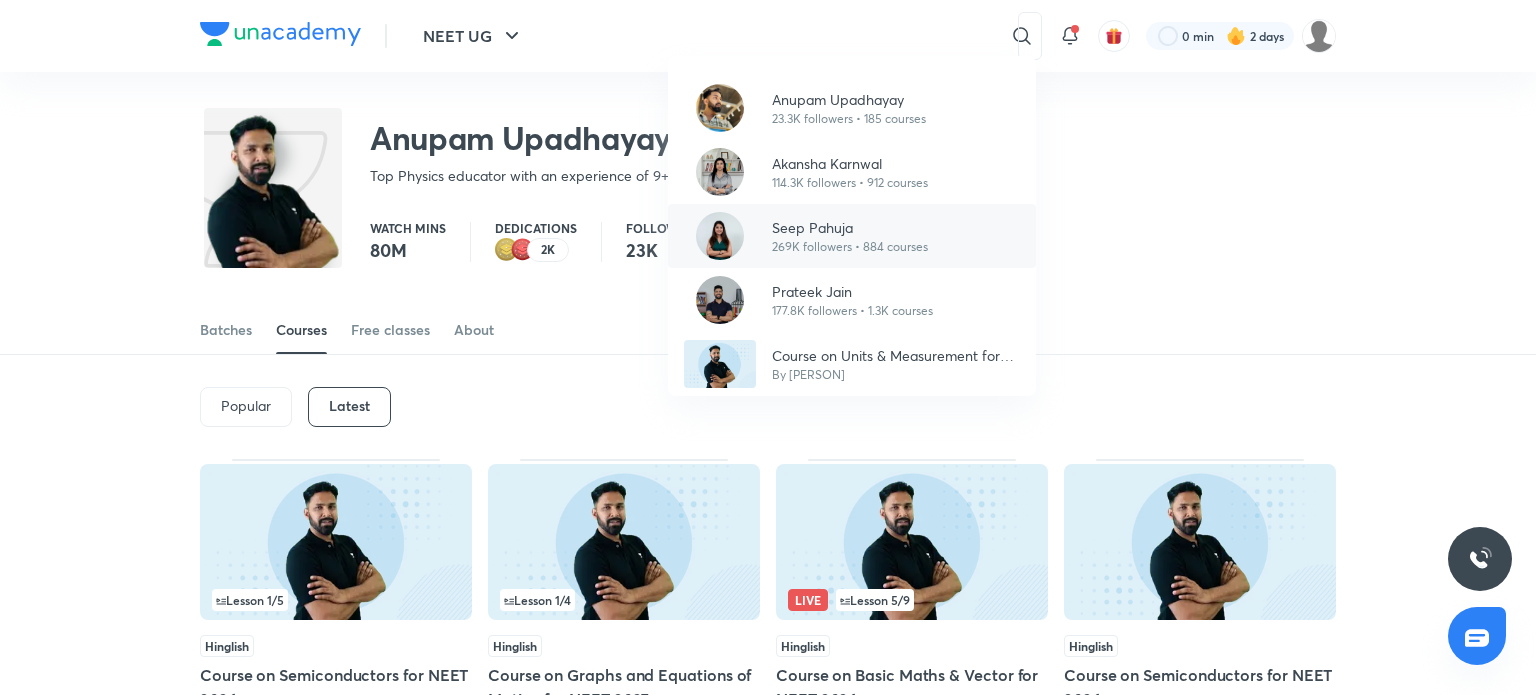 click on "Seep Pahuja" at bounding box center (850, 227) 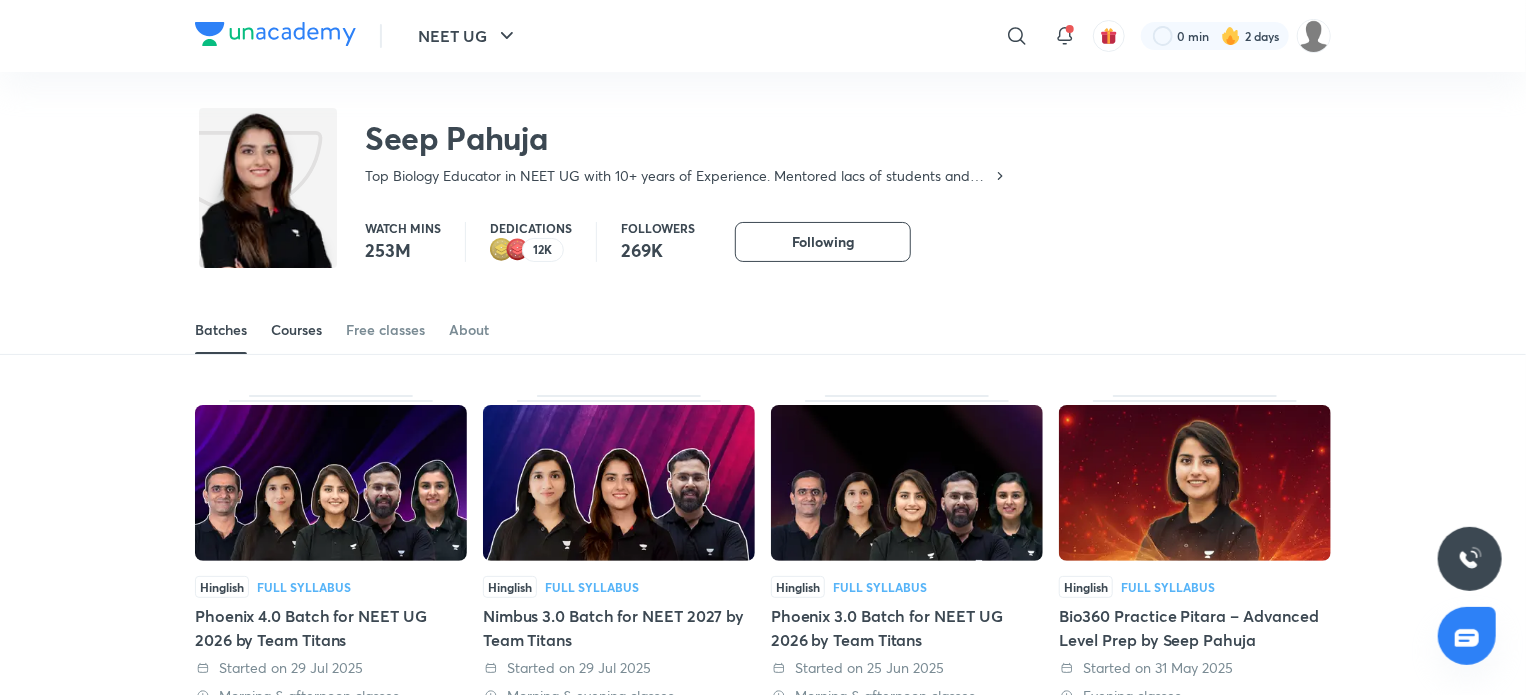 click on "Courses" at bounding box center [296, 330] 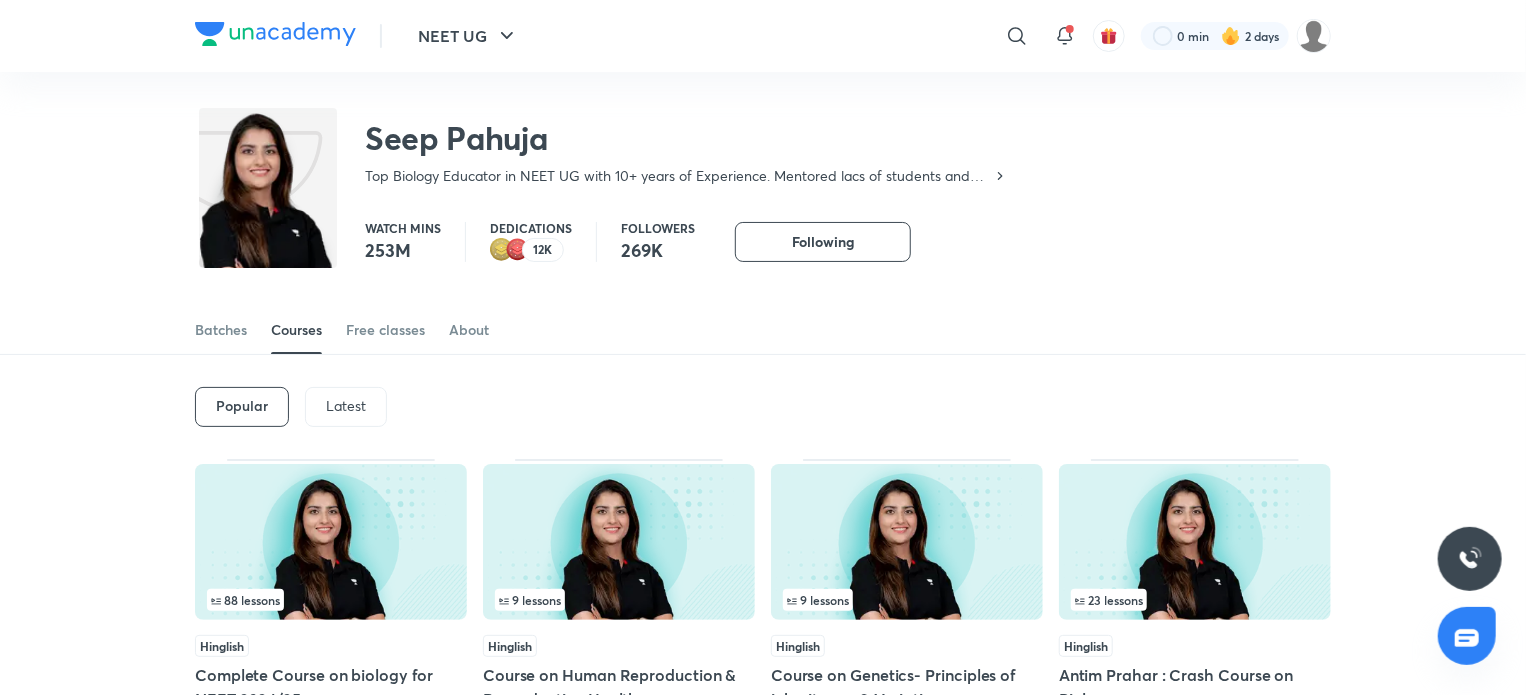 click on "Latest" at bounding box center [346, 406] 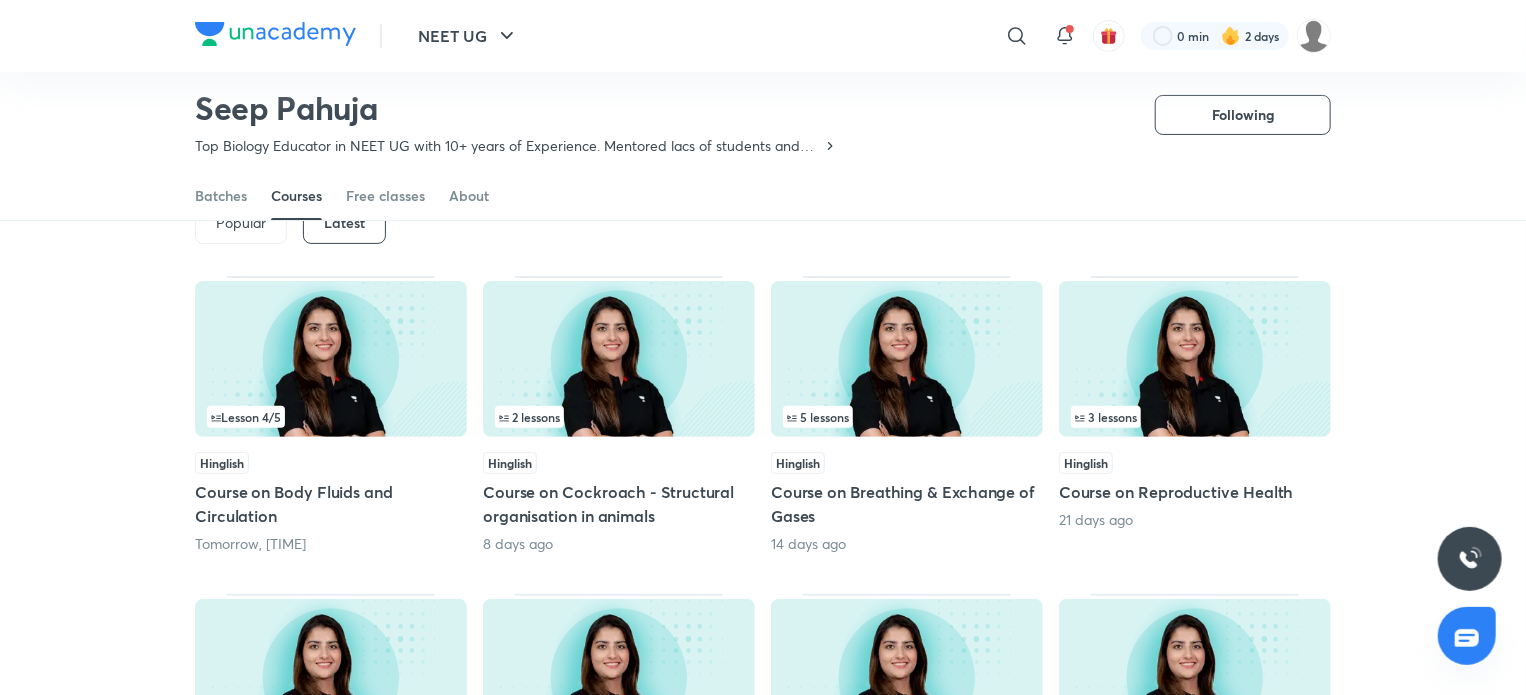 scroll, scrollTop: 126, scrollLeft: 0, axis: vertical 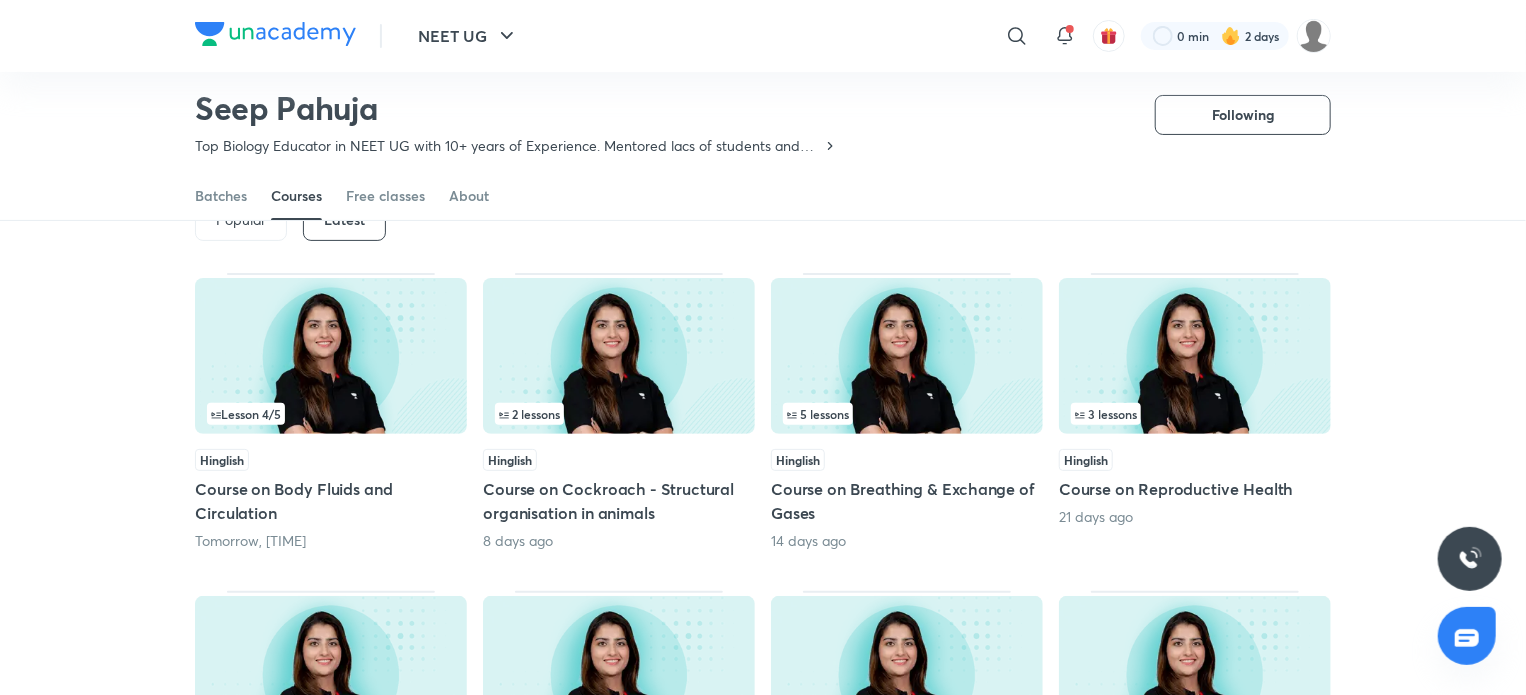 click at bounding box center (331, 356) 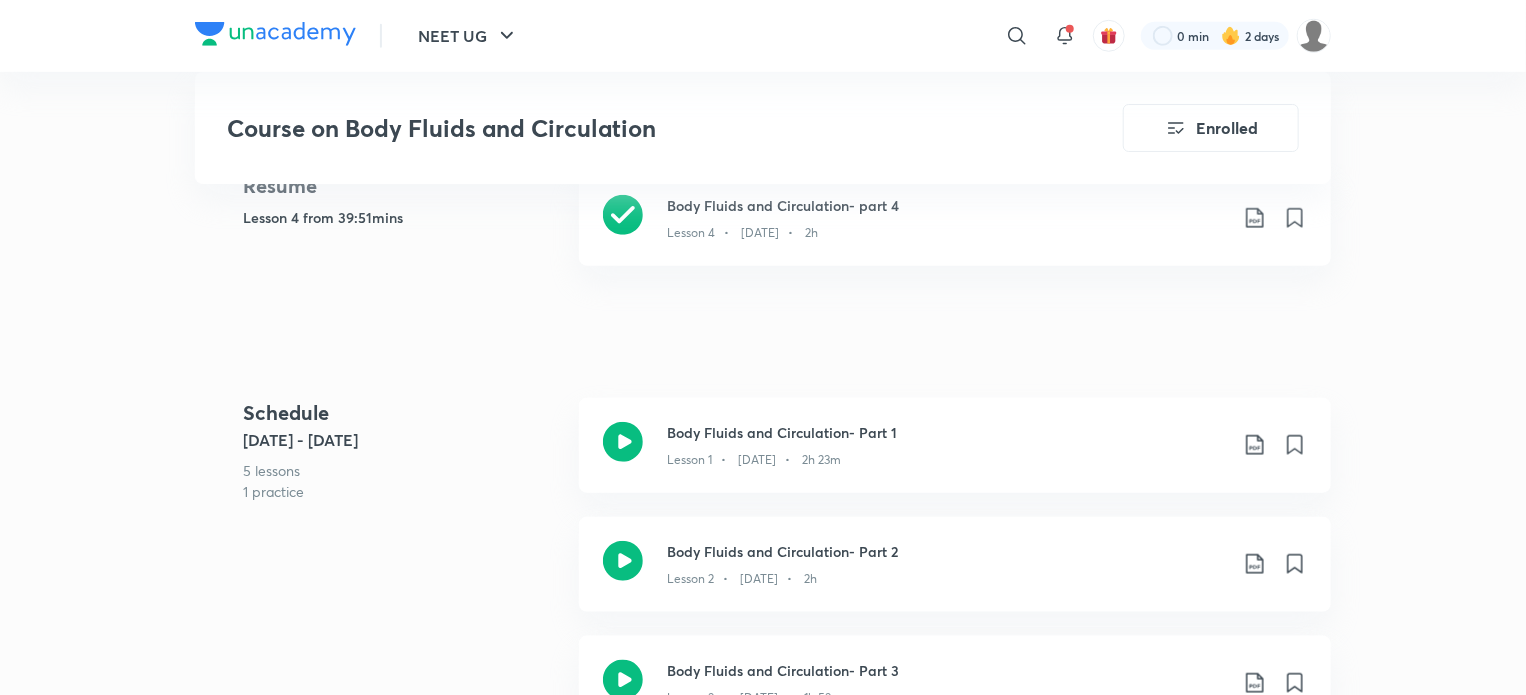 scroll, scrollTop: 1000, scrollLeft: 0, axis: vertical 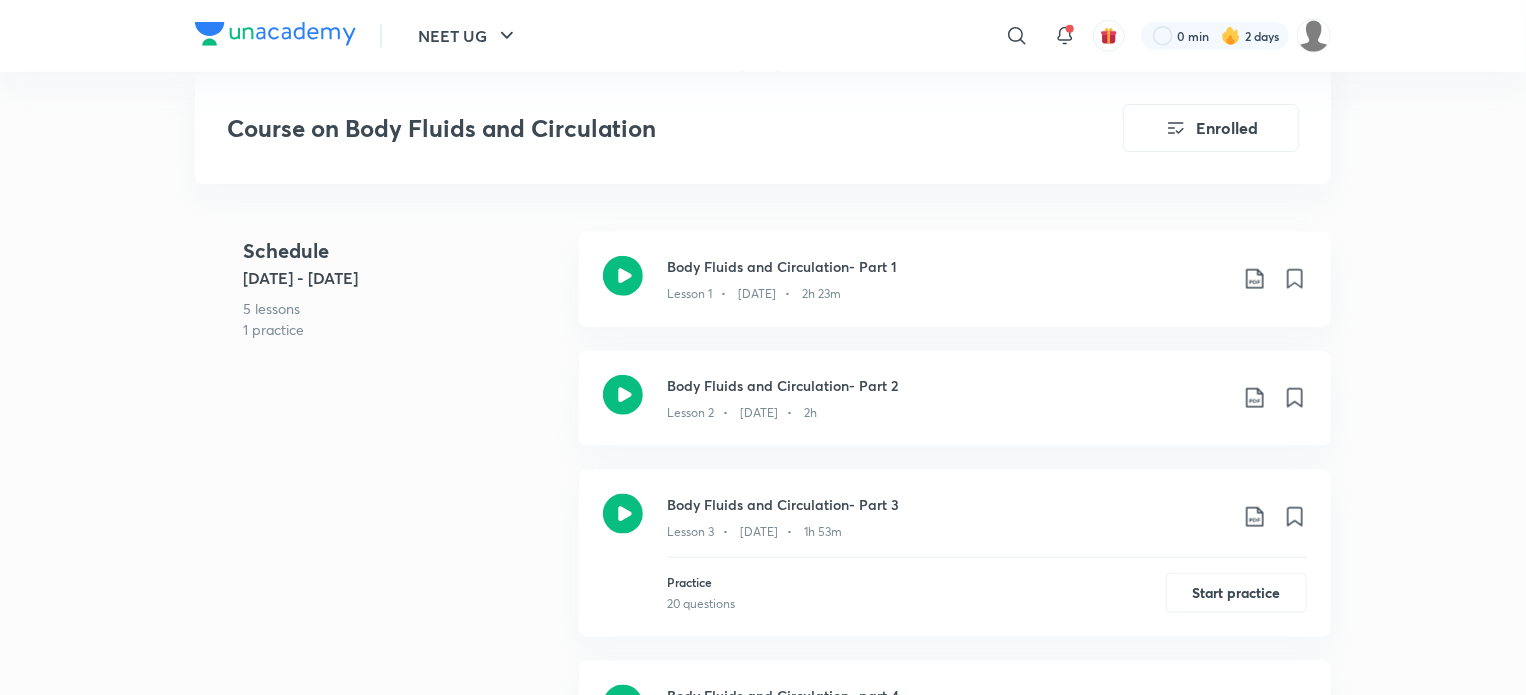 click on "Schedule [DATE] - [DATE] 5 lessons 1 practice Body Fluids and Circulation- Part 1 Lesson 1   •    [DATE]   •    2h 23m   Body Fluids and Circulation- Part 2 Lesson 2   •    [DATE]   •    2h   Body Fluids and Circulation- Part 3 Lesson 3   •    [DATE]   •    1h 53m   Practice 20 questions Start practice Body Fluids and Circulation- part 4 Lesson 4   •    [DATE]   •    2h   [DATE] Body Fluids and Circulation- Part 5 Lesson 5   •    [TIME]" at bounding box center (763, 566) 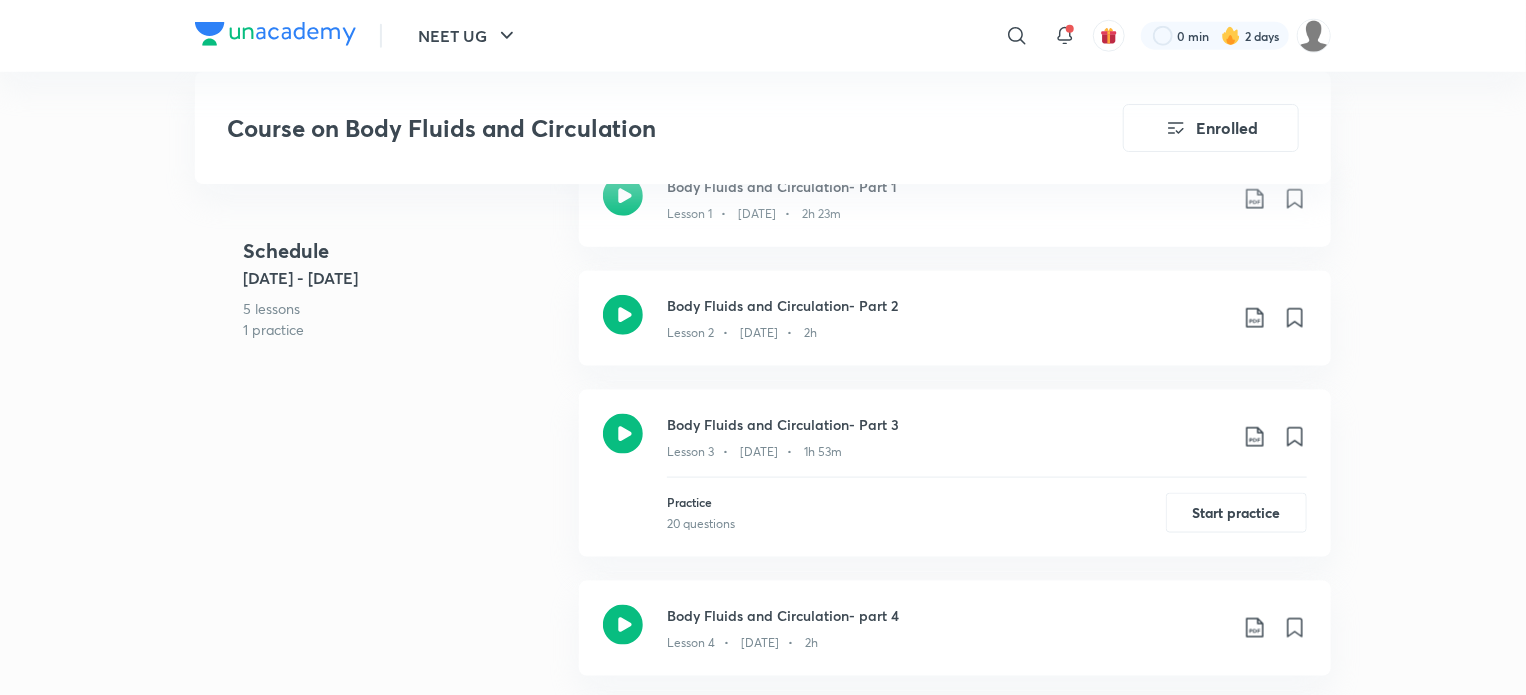 scroll, scrollTop: 1120, scrollLeft: 0, axis: vertical 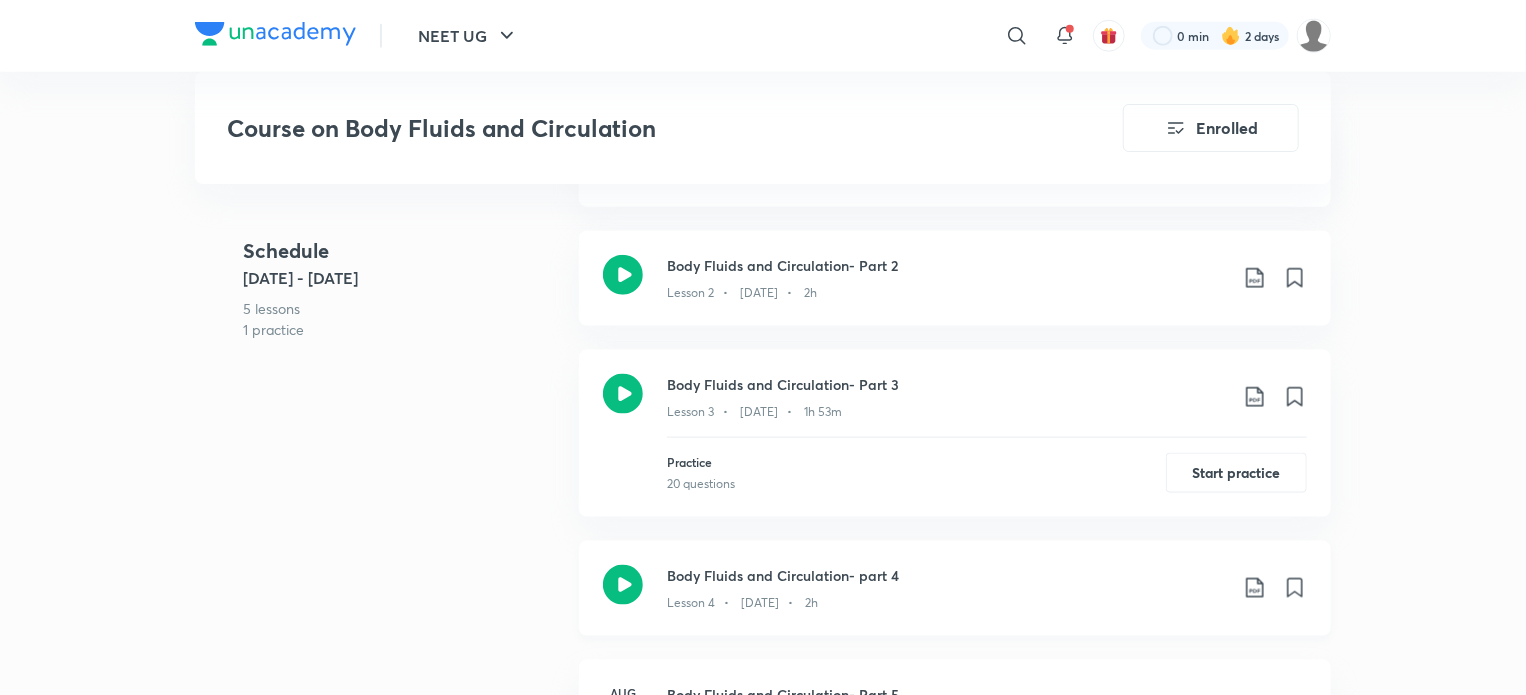 click on "Lesson 4   •    [DATE]   •    2h" at bounding box center [742, -53] 